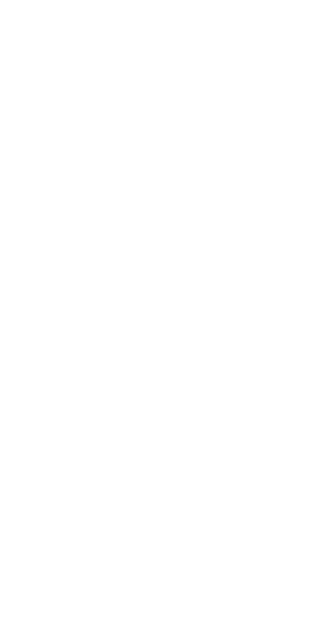 scroll, scrollTop: 0, scrollLeft: 0, axis: both 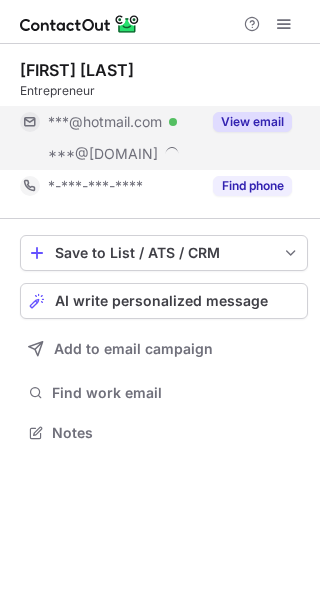 click on "View email" at bounding box center (252, 122) 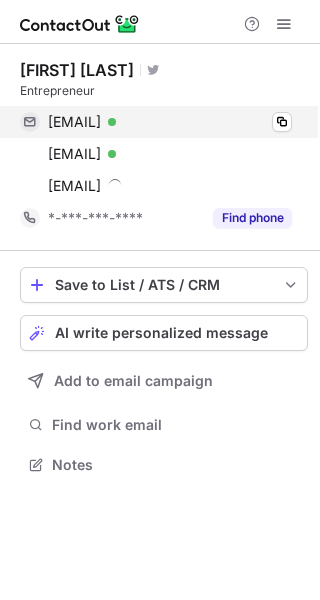 scroll, scrollTop: 10, scrollLeft: 10, axis: both 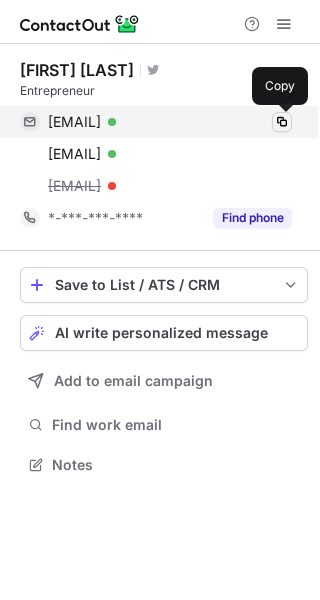 click at bounding box center [282, 122] 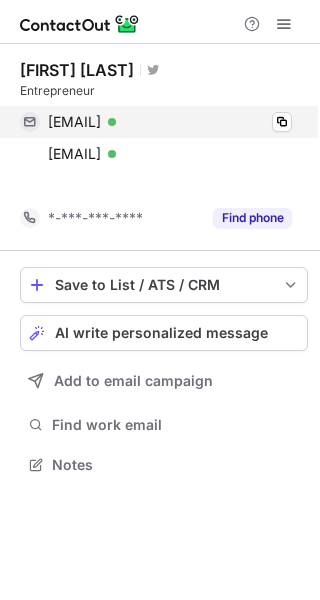 scroll, scrollTop: 419, scrollLeft: 320, axis: both 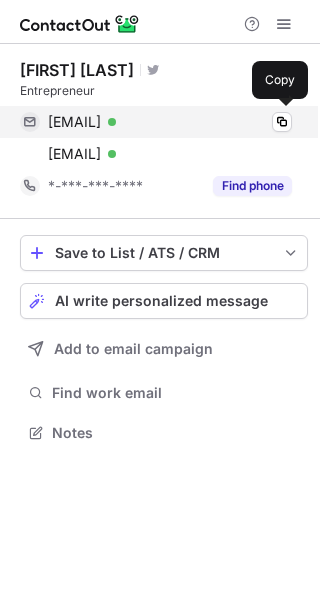 click on "hsu_79@hotmail.com Verified Copy" at bounding box center [156, 122] 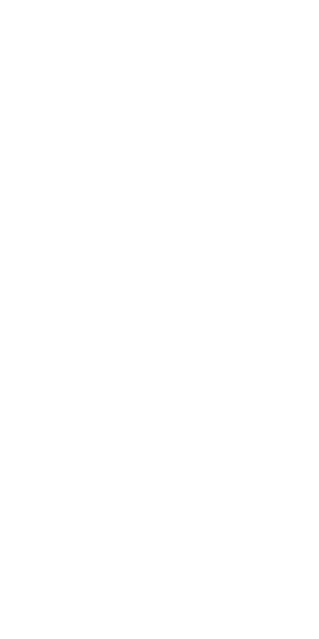 scroll, scrollTop: 0, scrollLeft: 0, axis: both 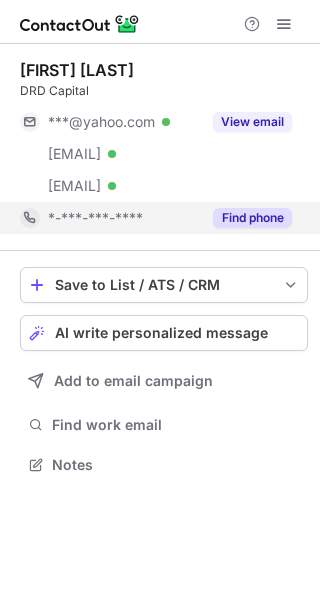 click on "Find phone" at bounding box center [252, 218] 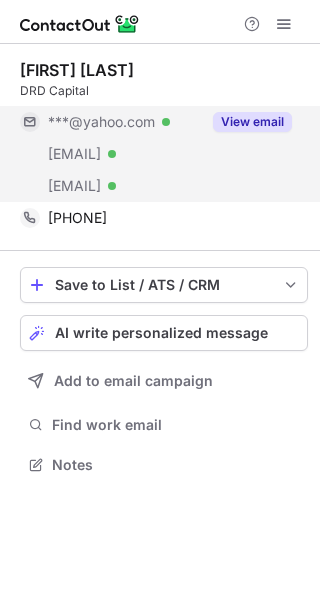 click on "View email" at bounding box center [252, 122] 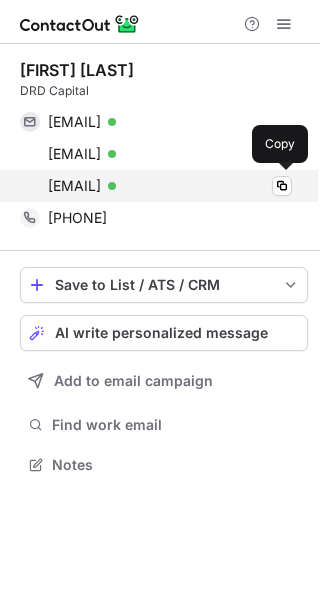 click on "ddeandre@drdcapital.com Verified Copy" at bounding box center (156, 186) 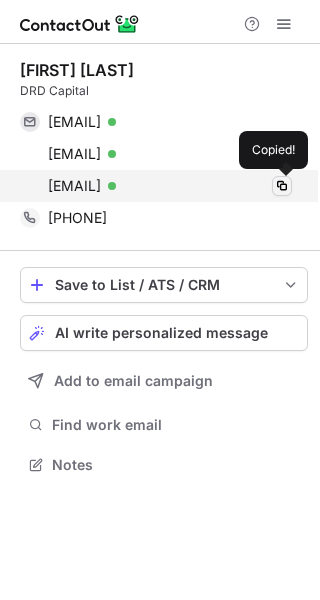 click at bounding box center (282, 186) 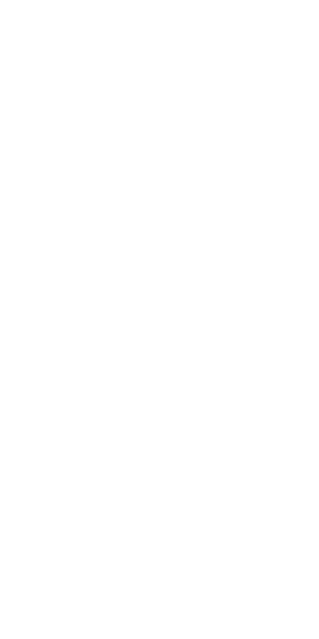 scroll, scrollTop: 0, scrollLeft: 0, axis: both 